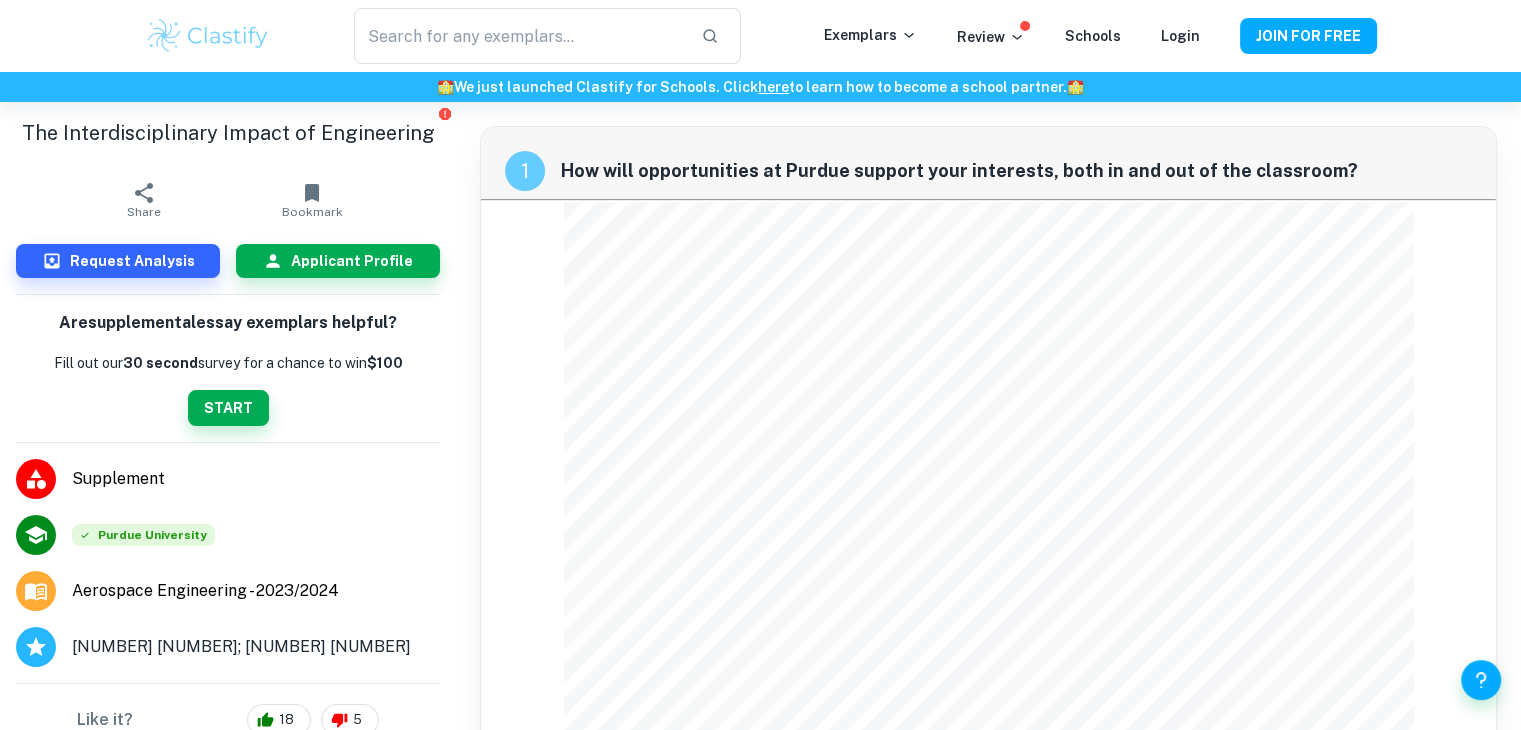 scroll, scrollTop: 0, scrollLeft: 0, axis: both 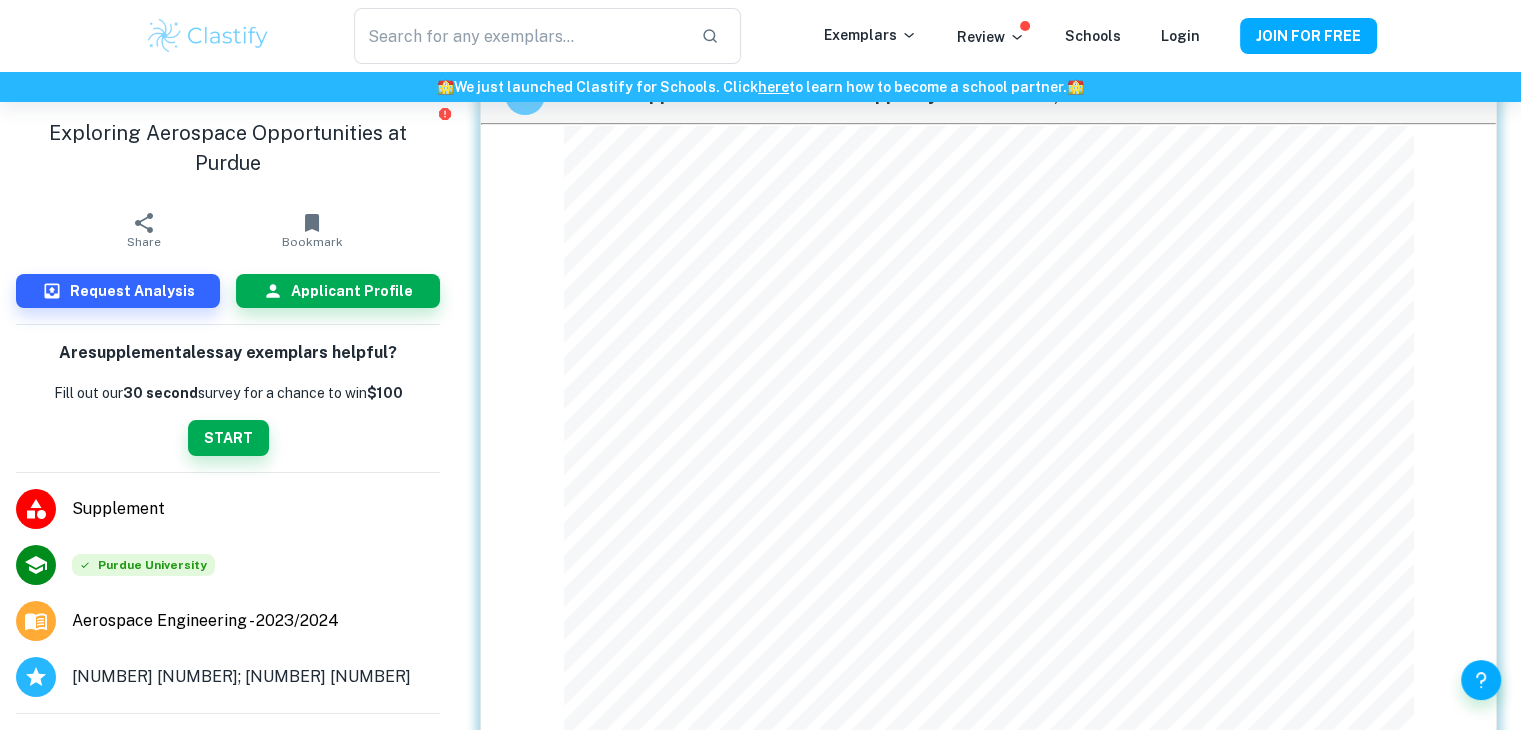 click on "​ Exemplars Review Schools Login JOIN FOR FREE" at bounding box center [760, 36] 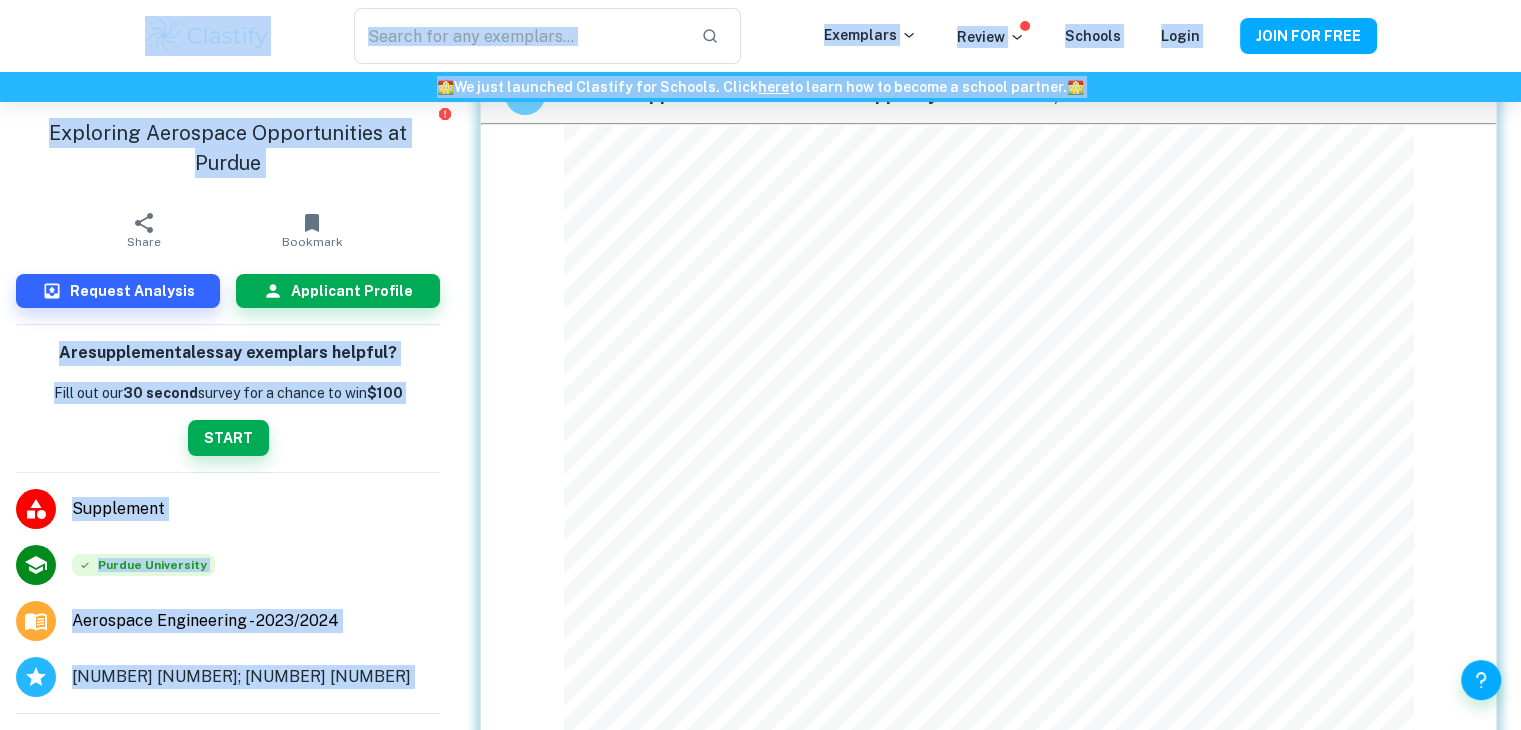 click on "Are  supplemental  essay exemplars helpful? Fill out our  30 second  survey for a chance to win  $100 START" at bounding box center [228, 398] 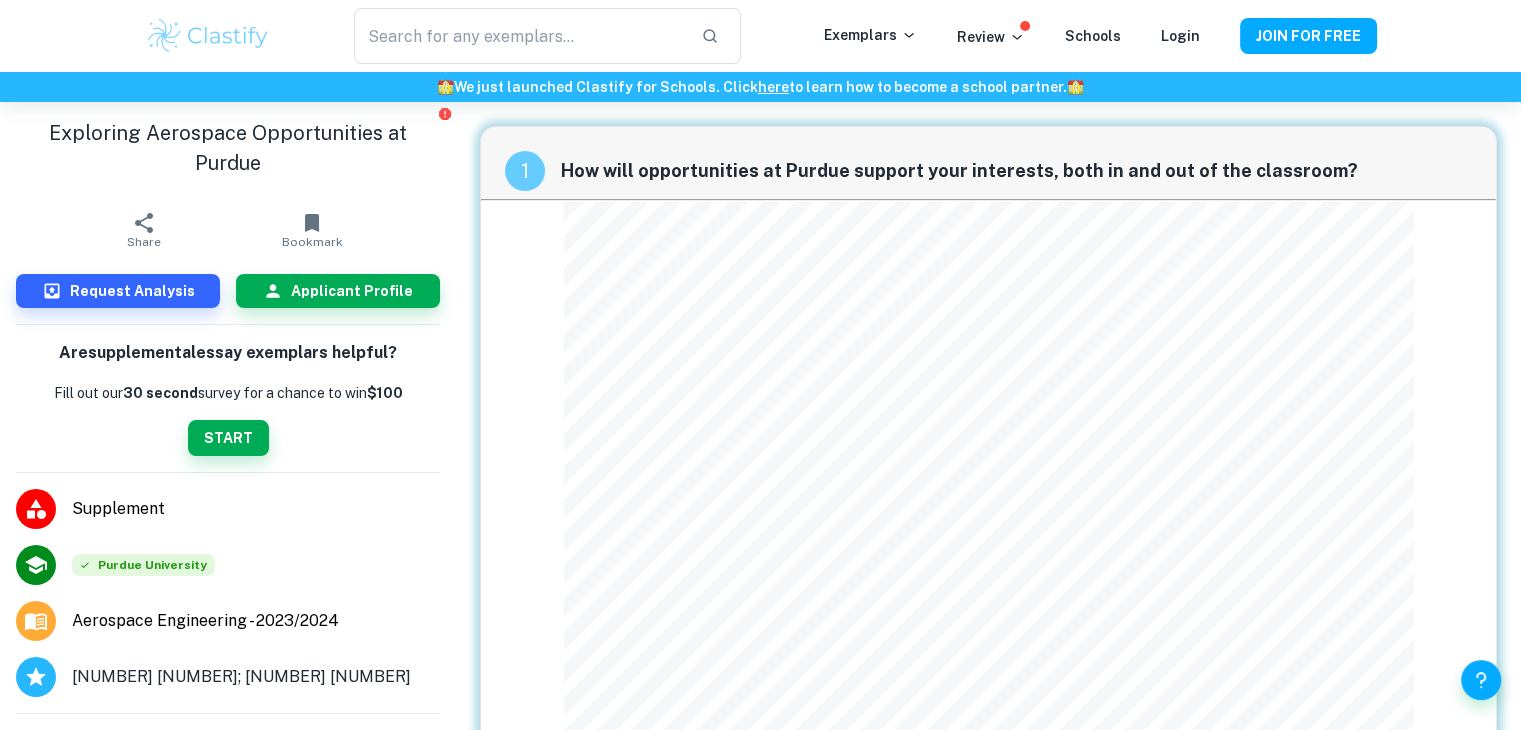 scroll, scrollTop: 2, scrollLeft: 0, axis: vertical 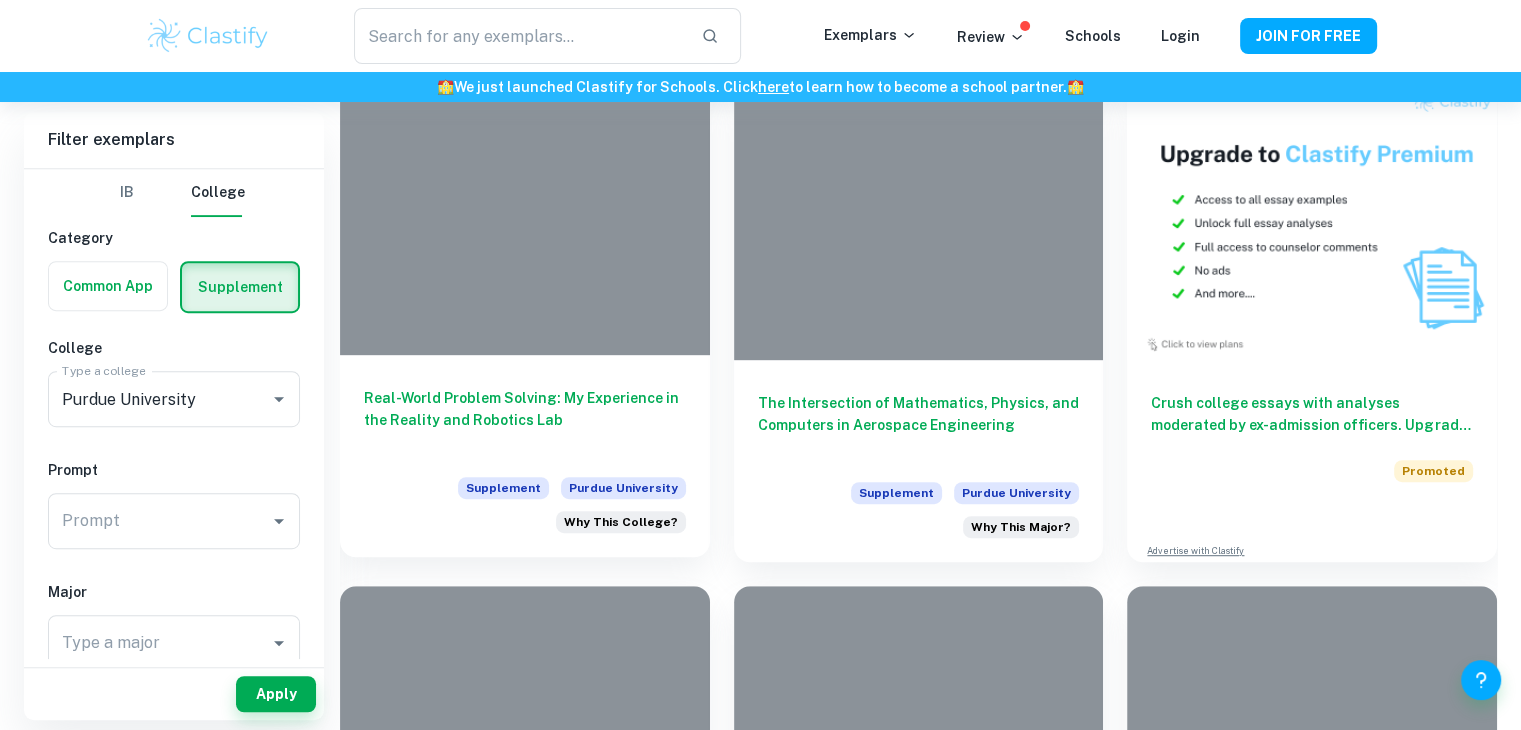click on "Real-World Problem Solving: My Experience in the Reality and Robotics Lab" at bounding box center [525, 420] 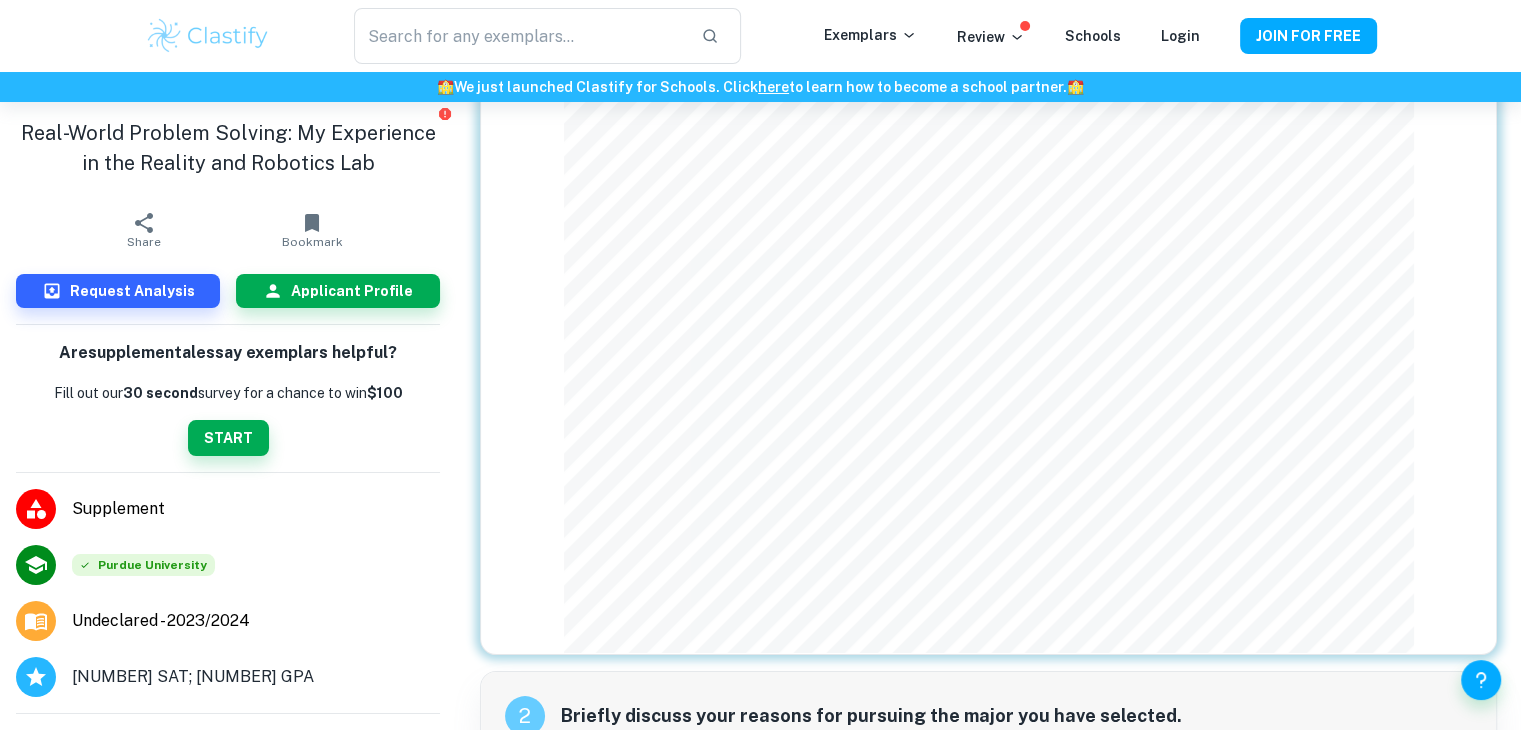 scroll, scrollTop: 115, scrollLeft: 0, axis: vertical 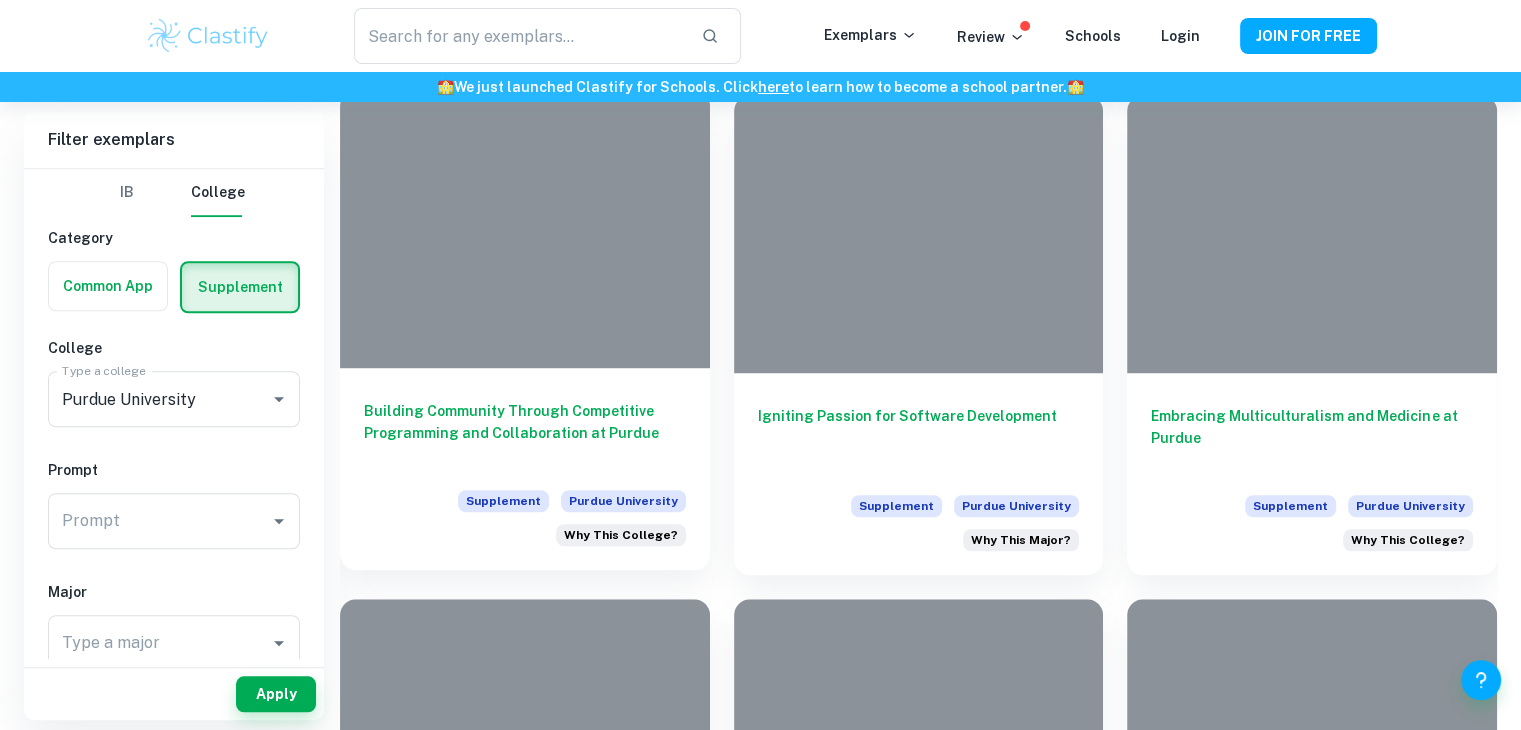 click on "Building Community Through Competitive Programming and Collaboration at Purdue" at bounding box center [525, 433] 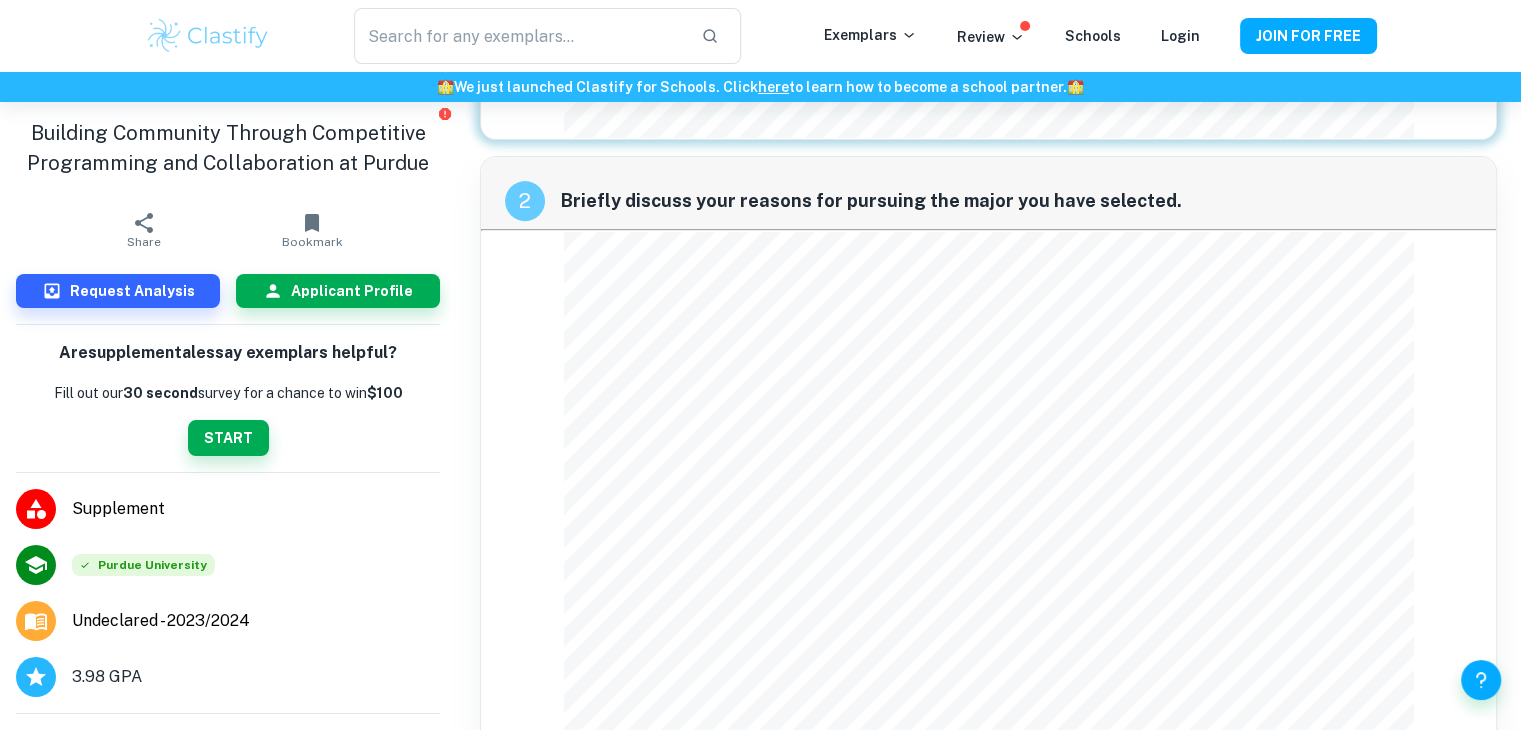 scroll, scrollTop: 747, scrollLeft: 0, axis: vertical 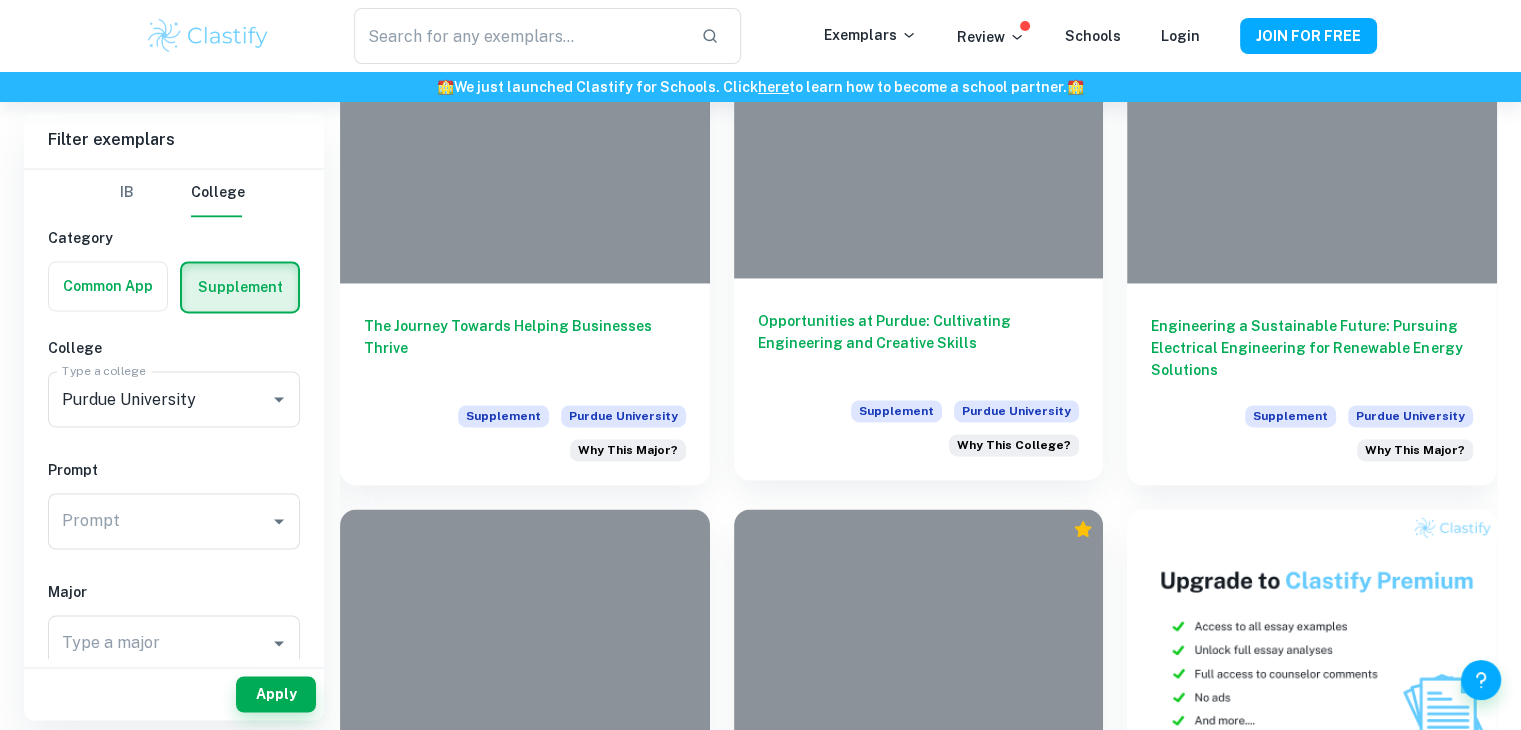 click on "Opportunities at Purdue: Cultivating Engineering and Creative Skills Supplement Purdue University Why This College?" at bounding box center (919, 379) 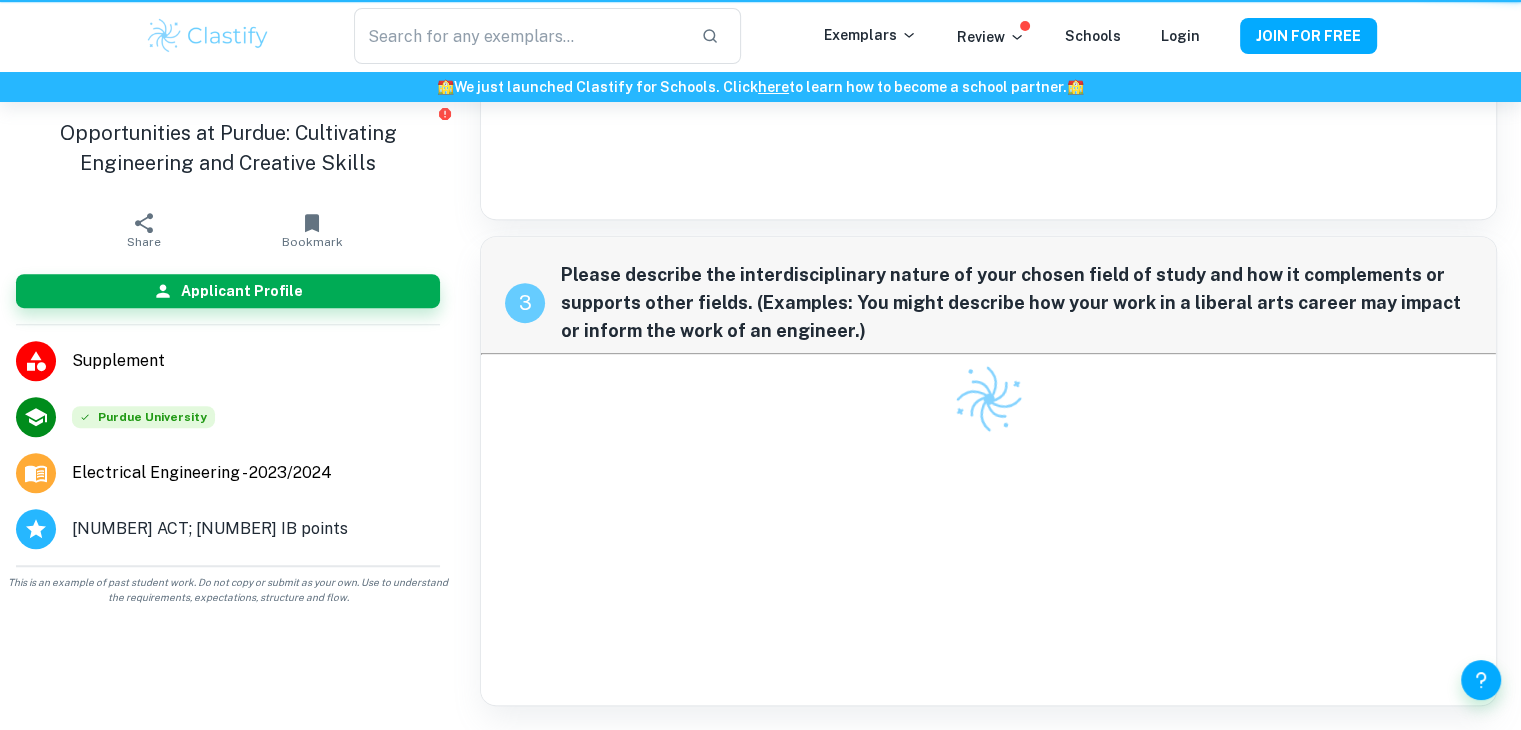scroll, scrollTop: 0, scrollLeft: 0, axis: both 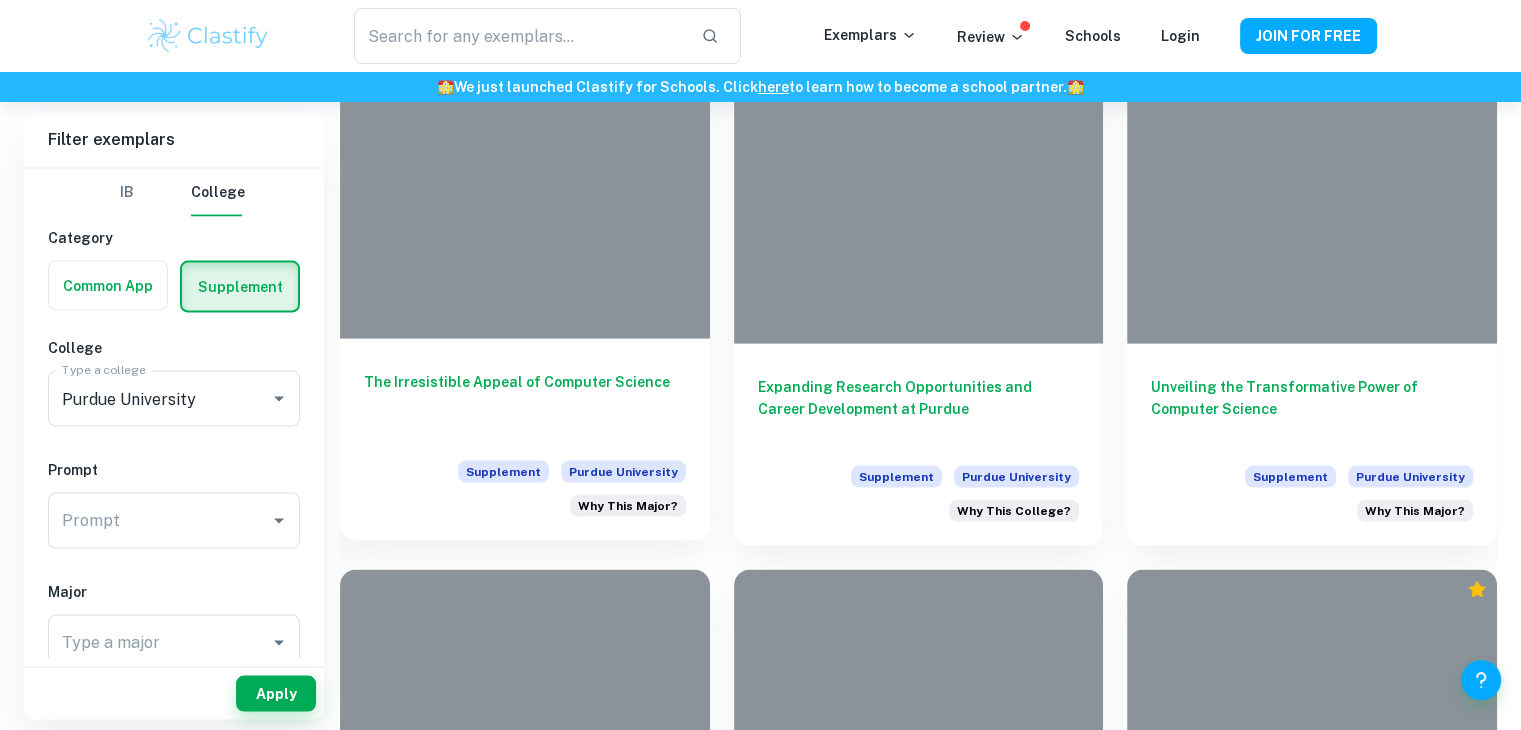click on "The Irresistible Appeal of Computer Science" at bounding box center (525, 404) 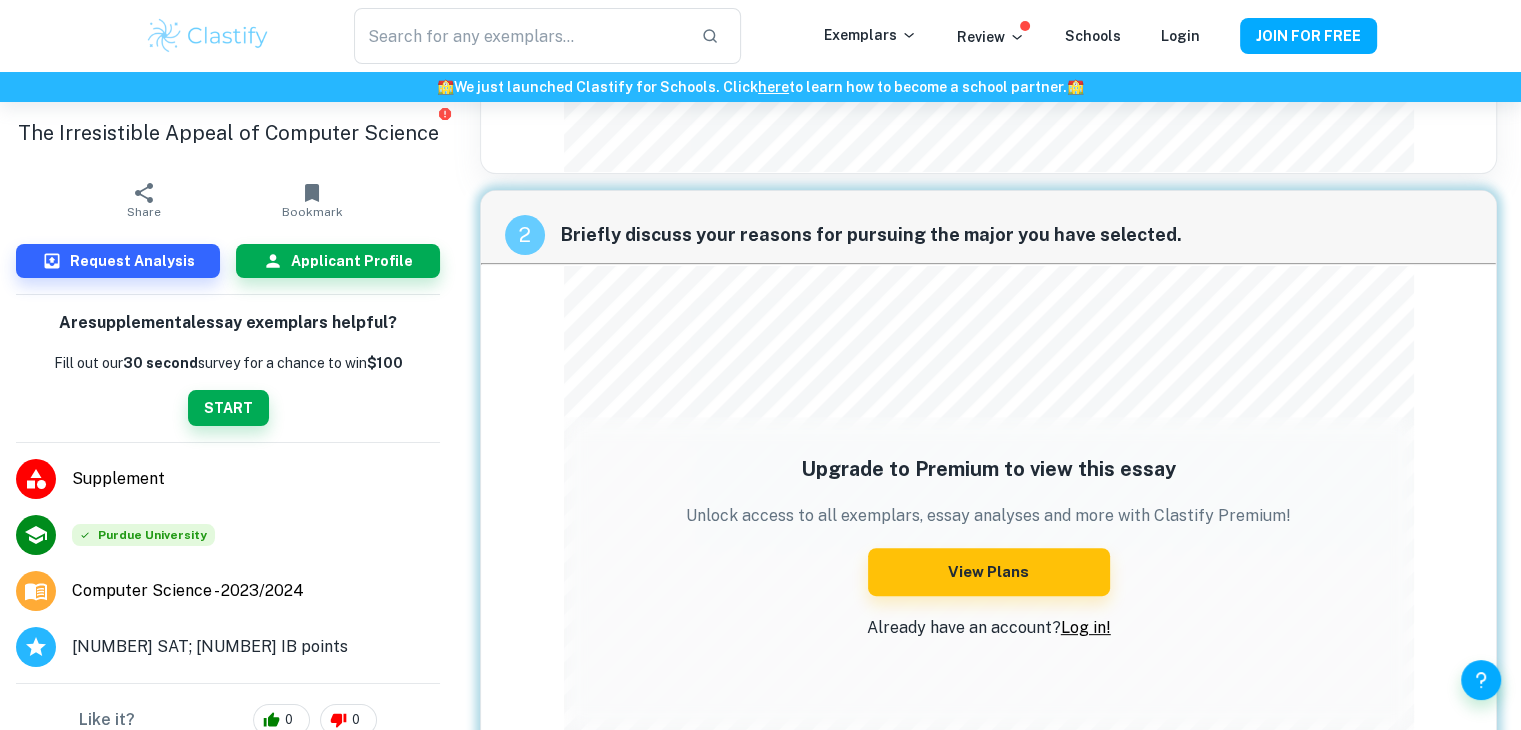 scroll, scrollTop: 560, scrollLeft: 0, axis: vertical 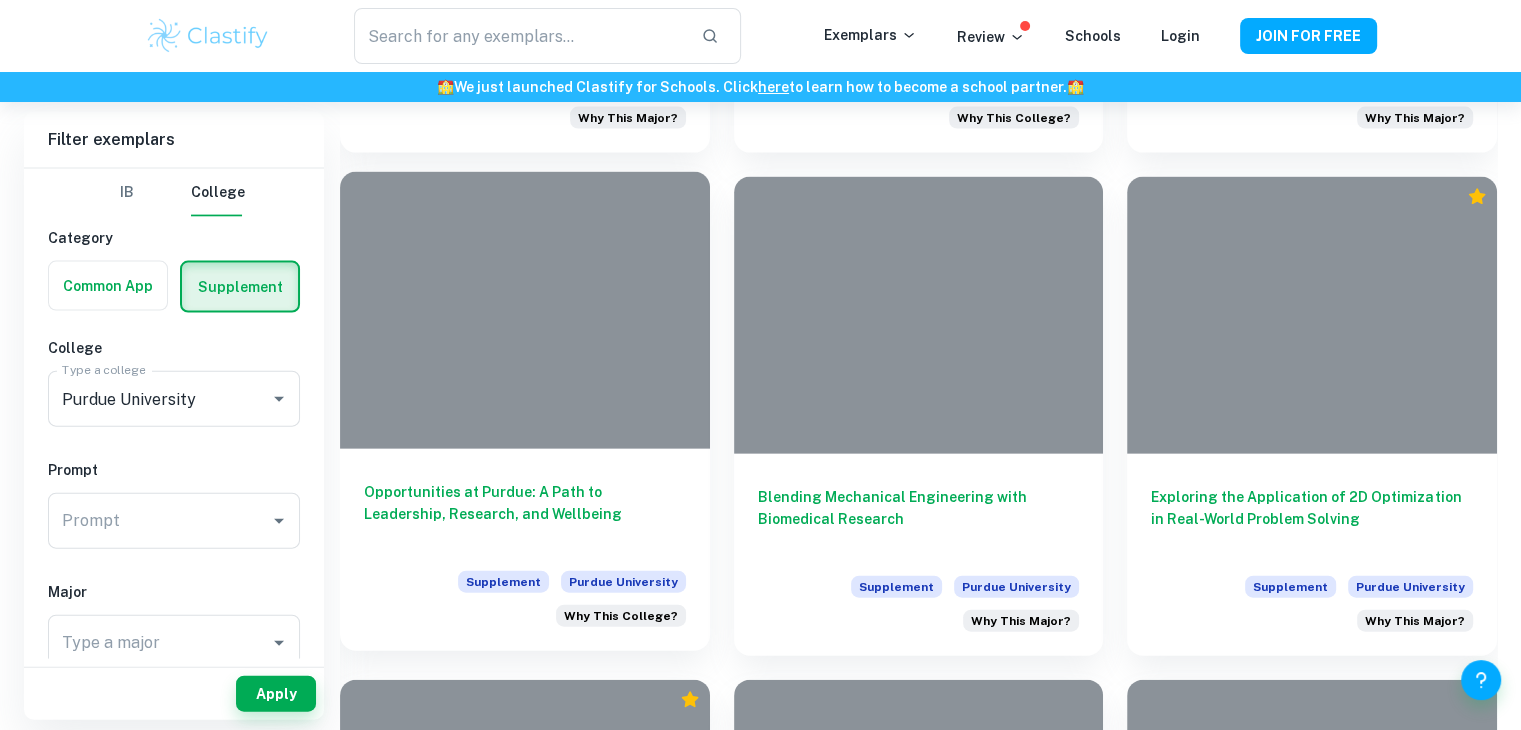 click on "Opportunities at Purdue: A Path to Leadership, Research, and Wellbeing" at bounding box center [525, 514] 